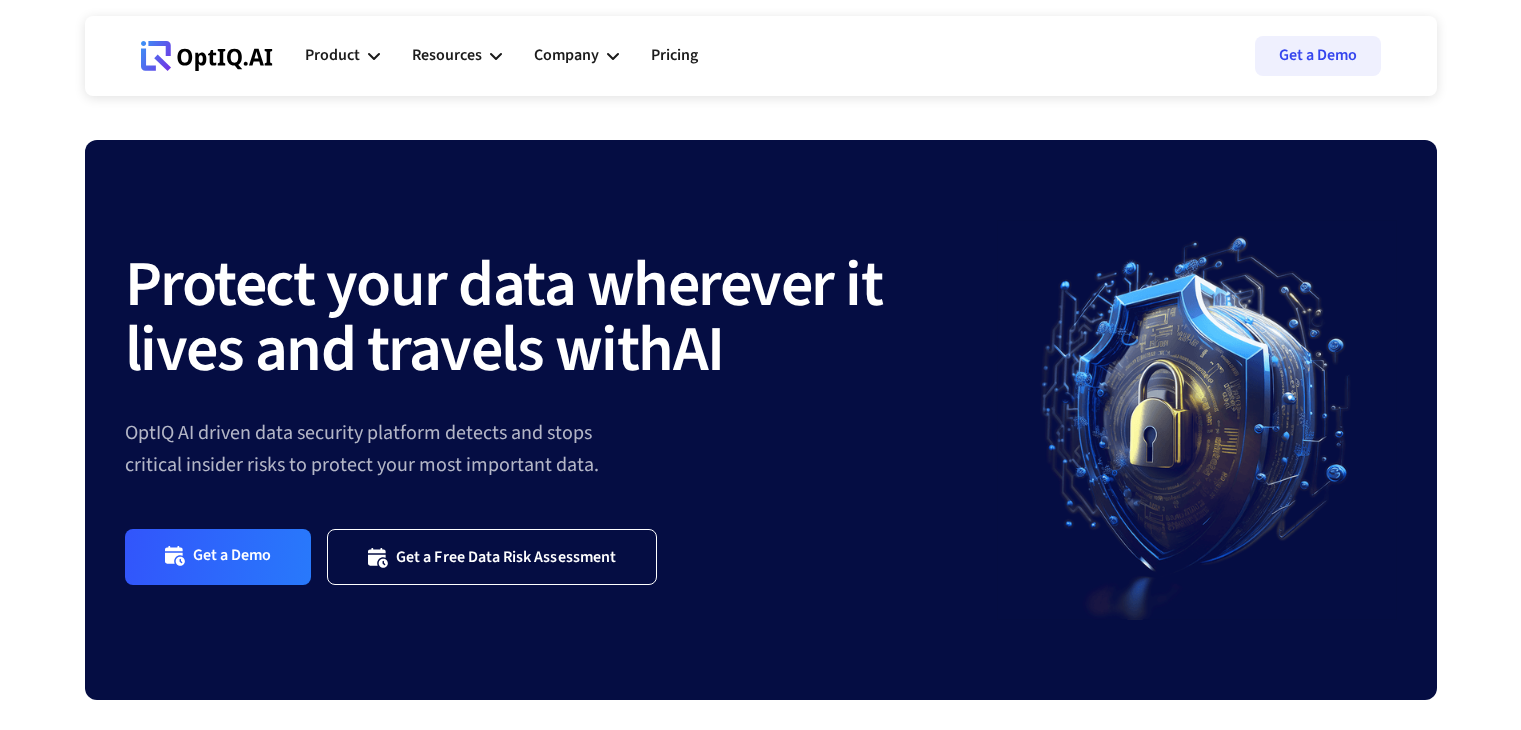 scroll, scrollTop: 0, scrollLeft: 0, axis: both 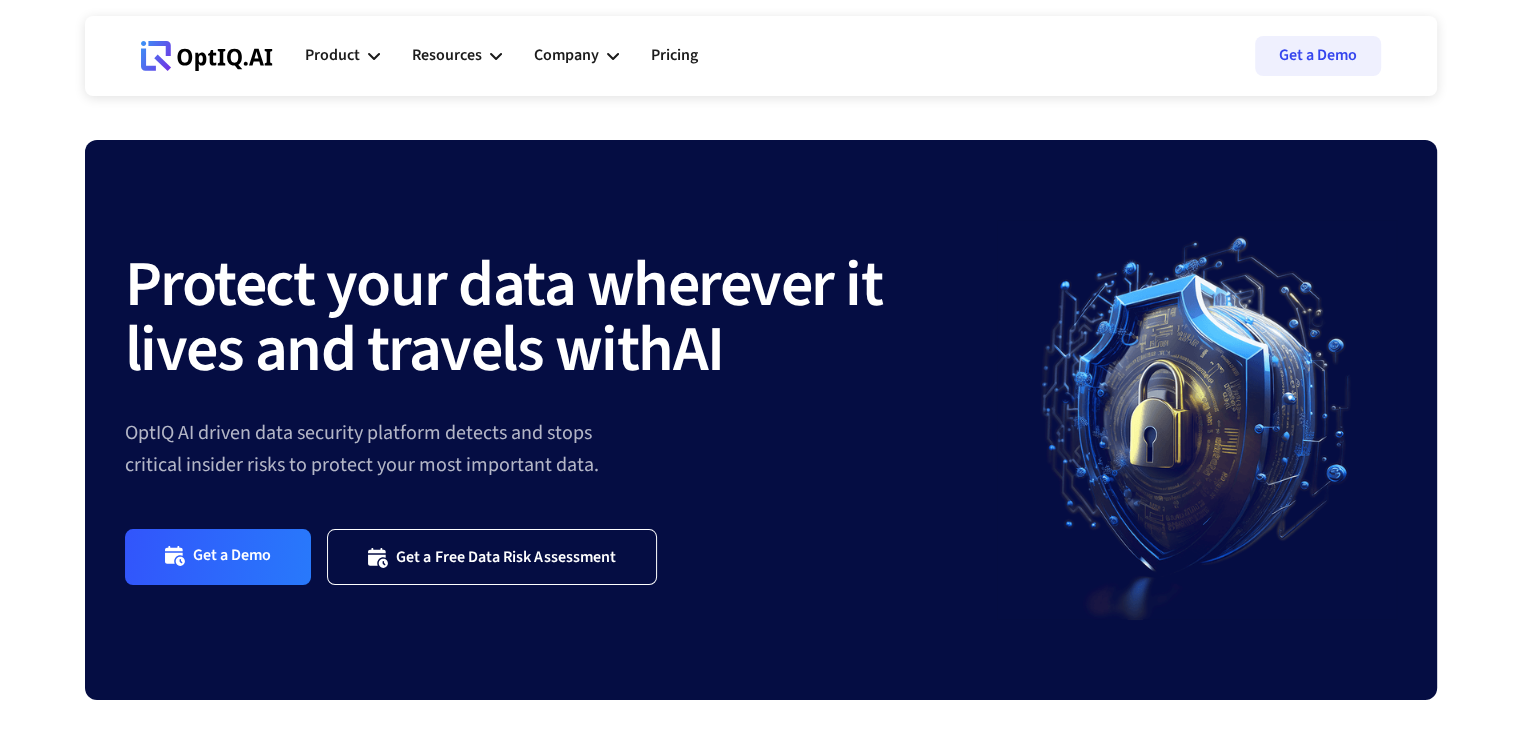 click on "Company" at bounding box center [566, 55] 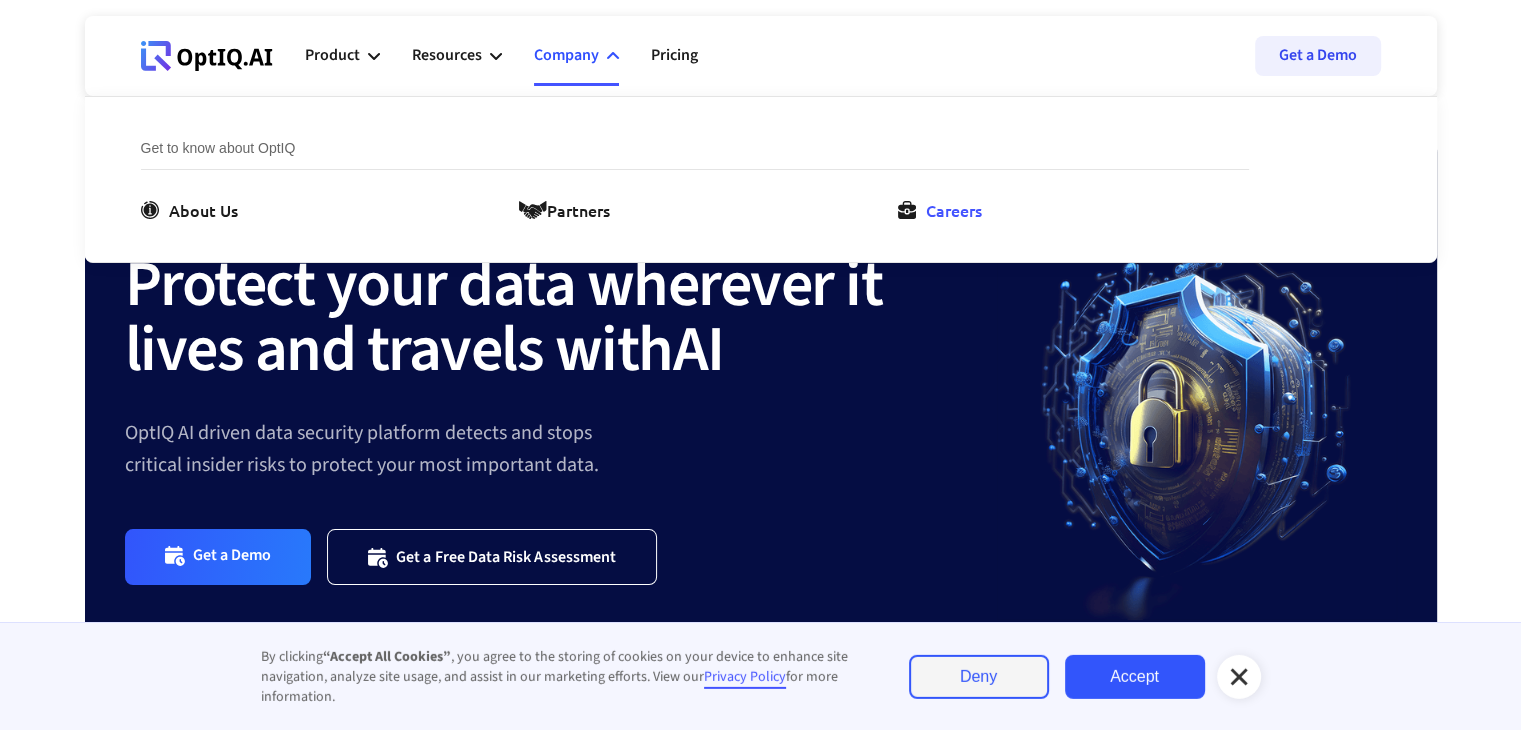 click on "Careers" at bounding box center (954, 210) 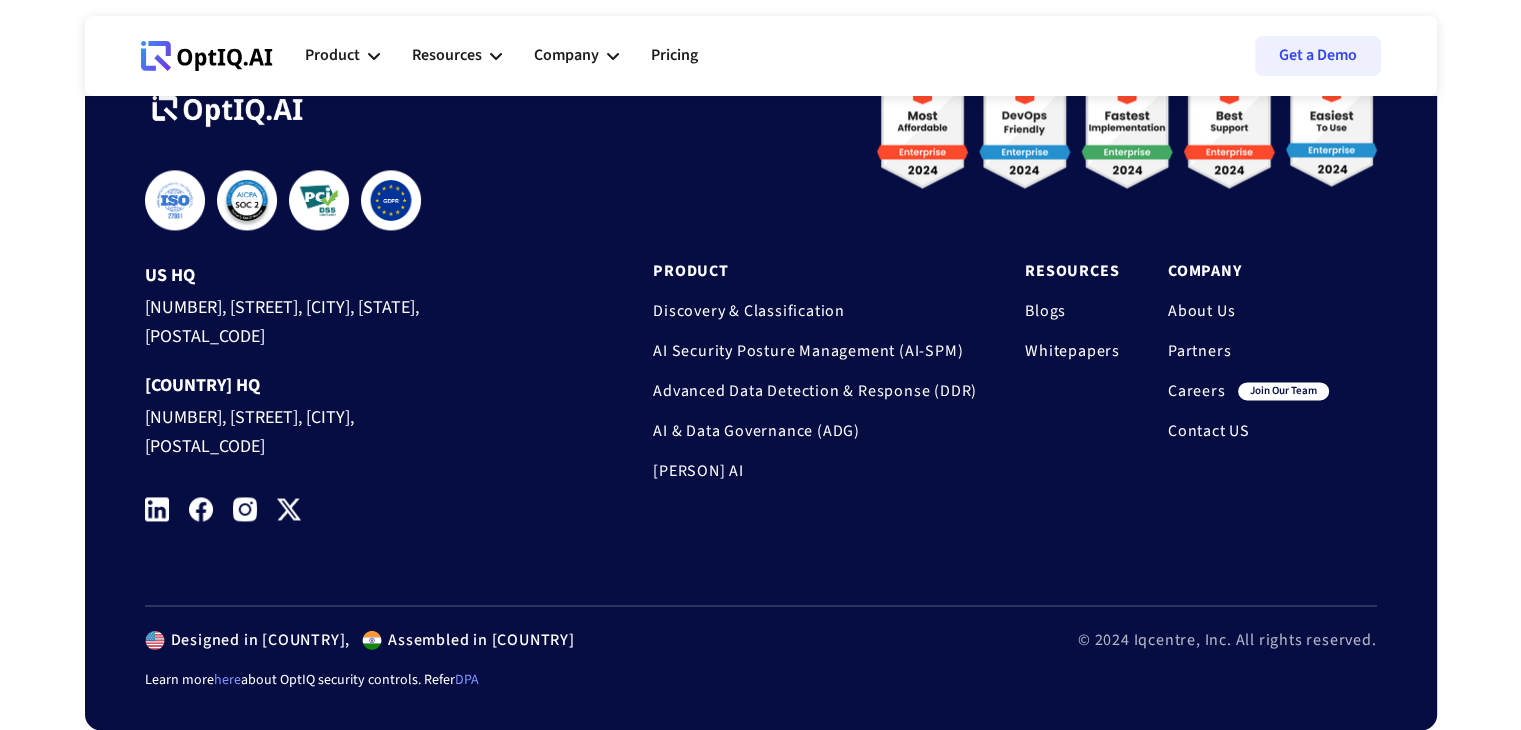 scroll, scrollTop: 3055, scrollLeft: 0, axis: vertical 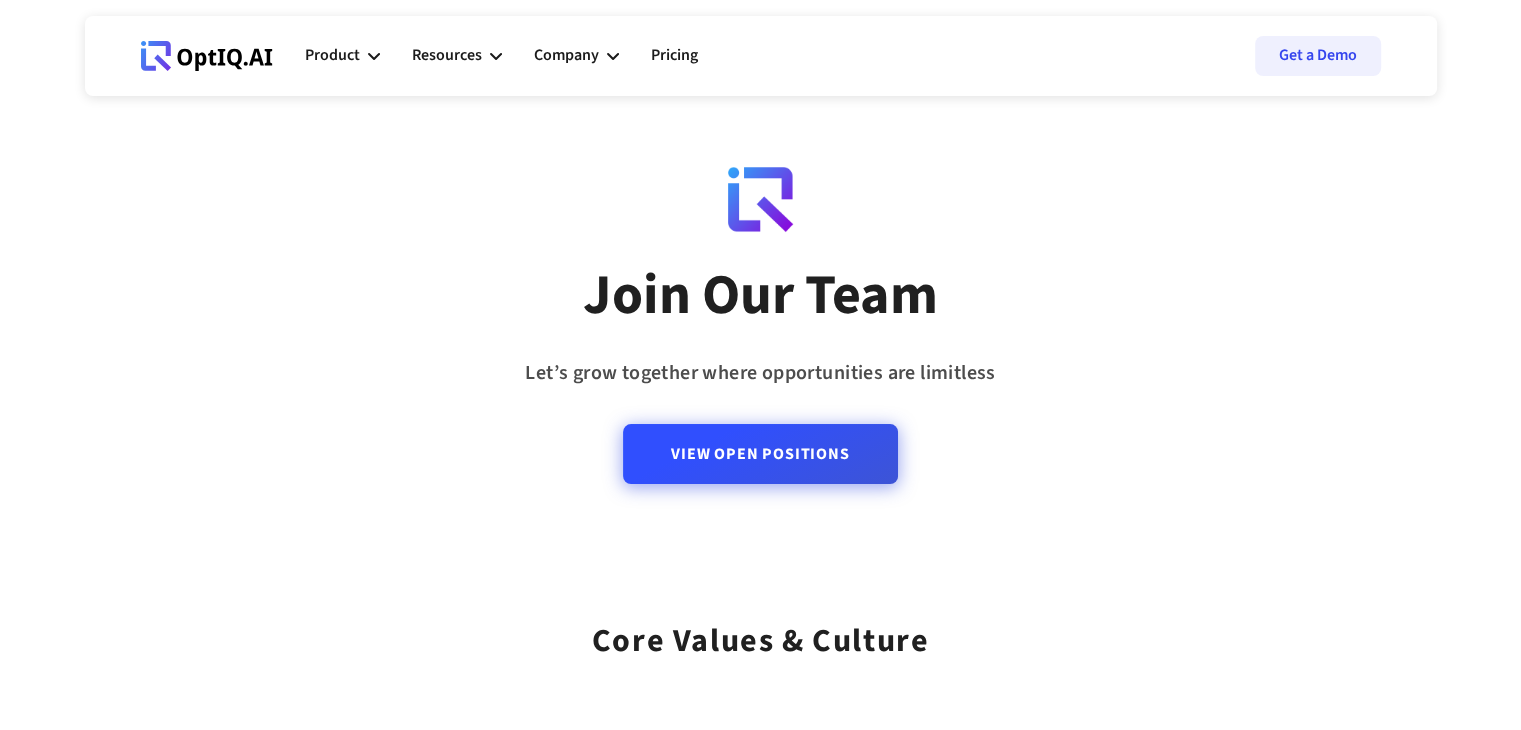 click on "View Open Positions" at bounding box center [760, 454] 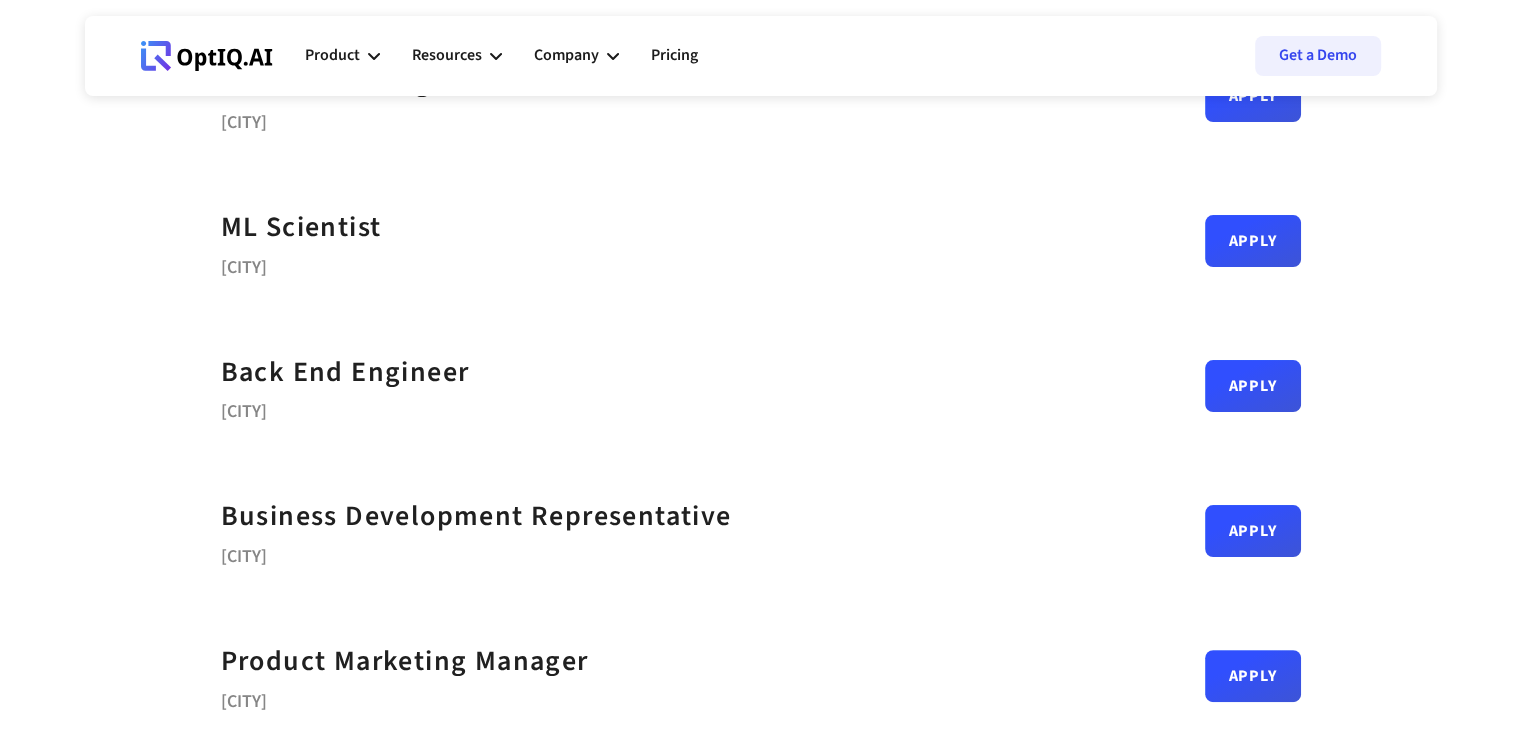 scroll, scrollTop: 400, scrollLeft: 0, axis: vertical 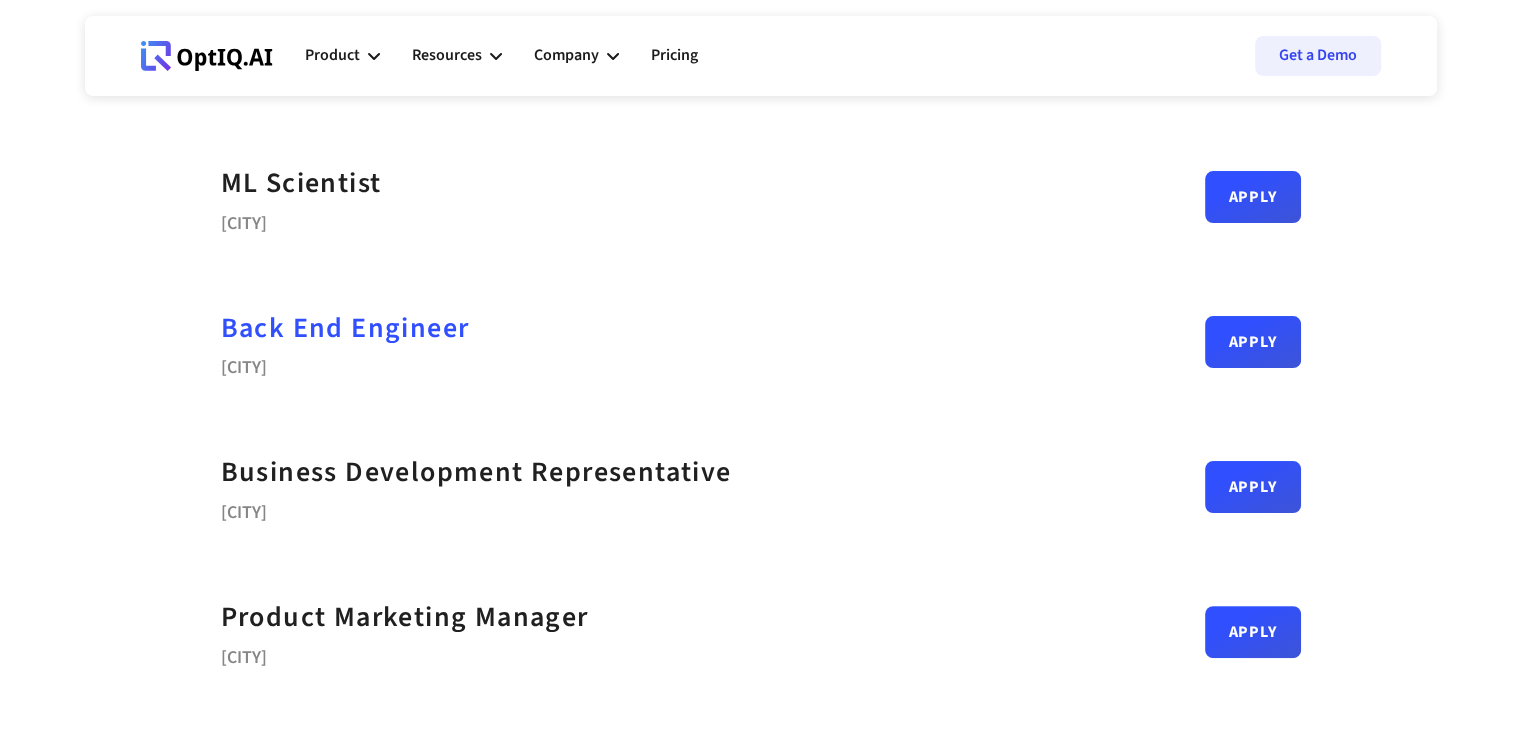 click on "Back End Engineer" at bounding box center [345, 328] 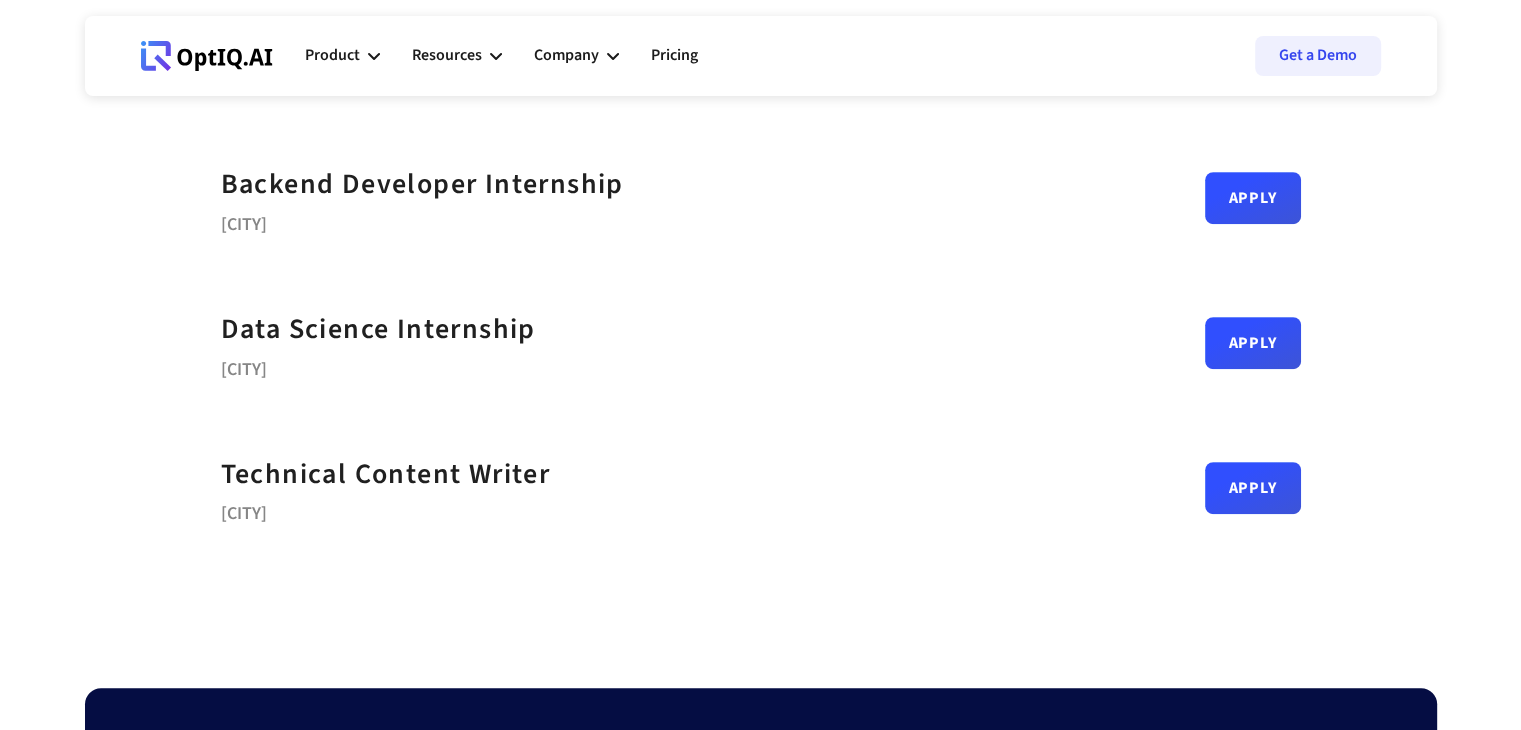 scroll, scrollTop: 800, scrollLeft: 0, axis: vertical 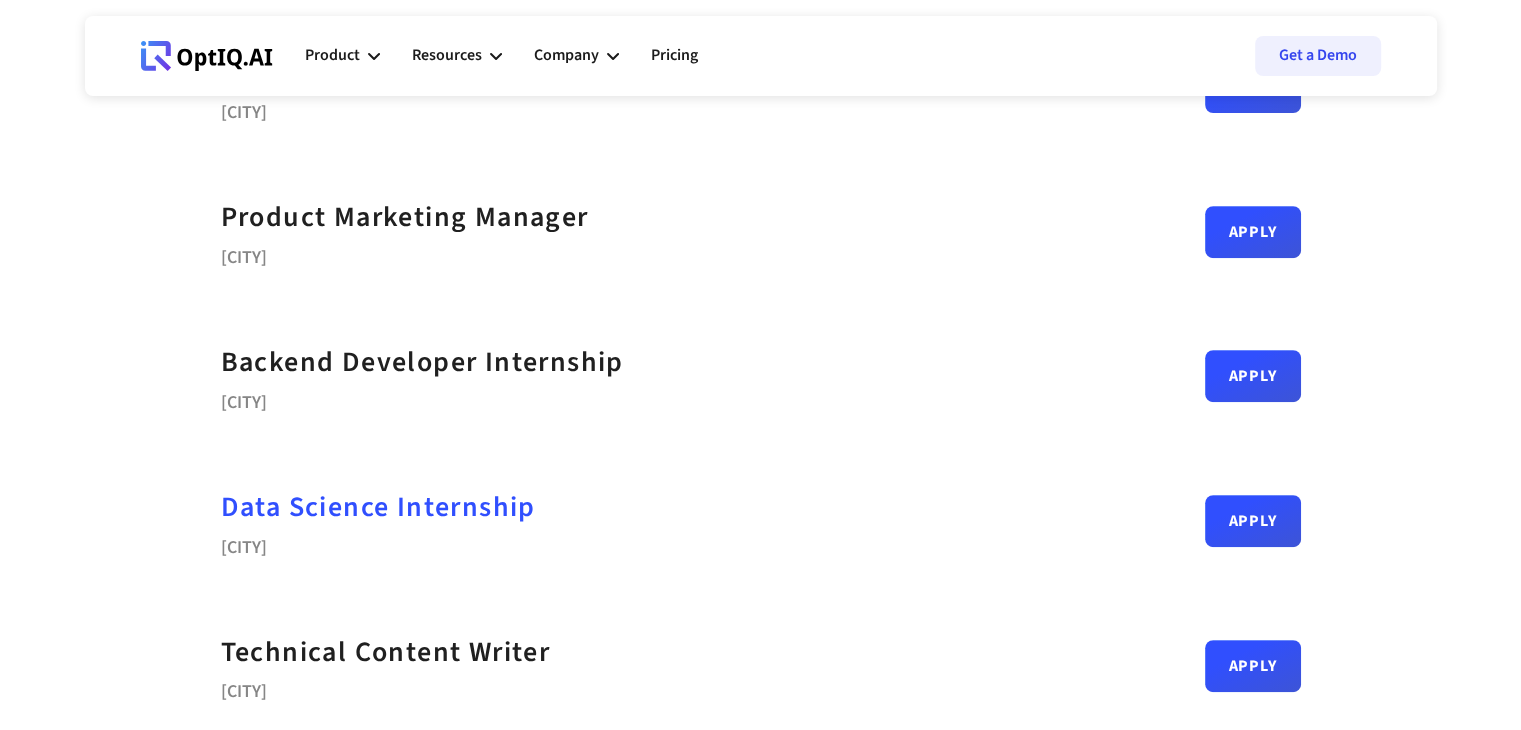 click on "Data Science Internship" at bounding box center [378, 507] 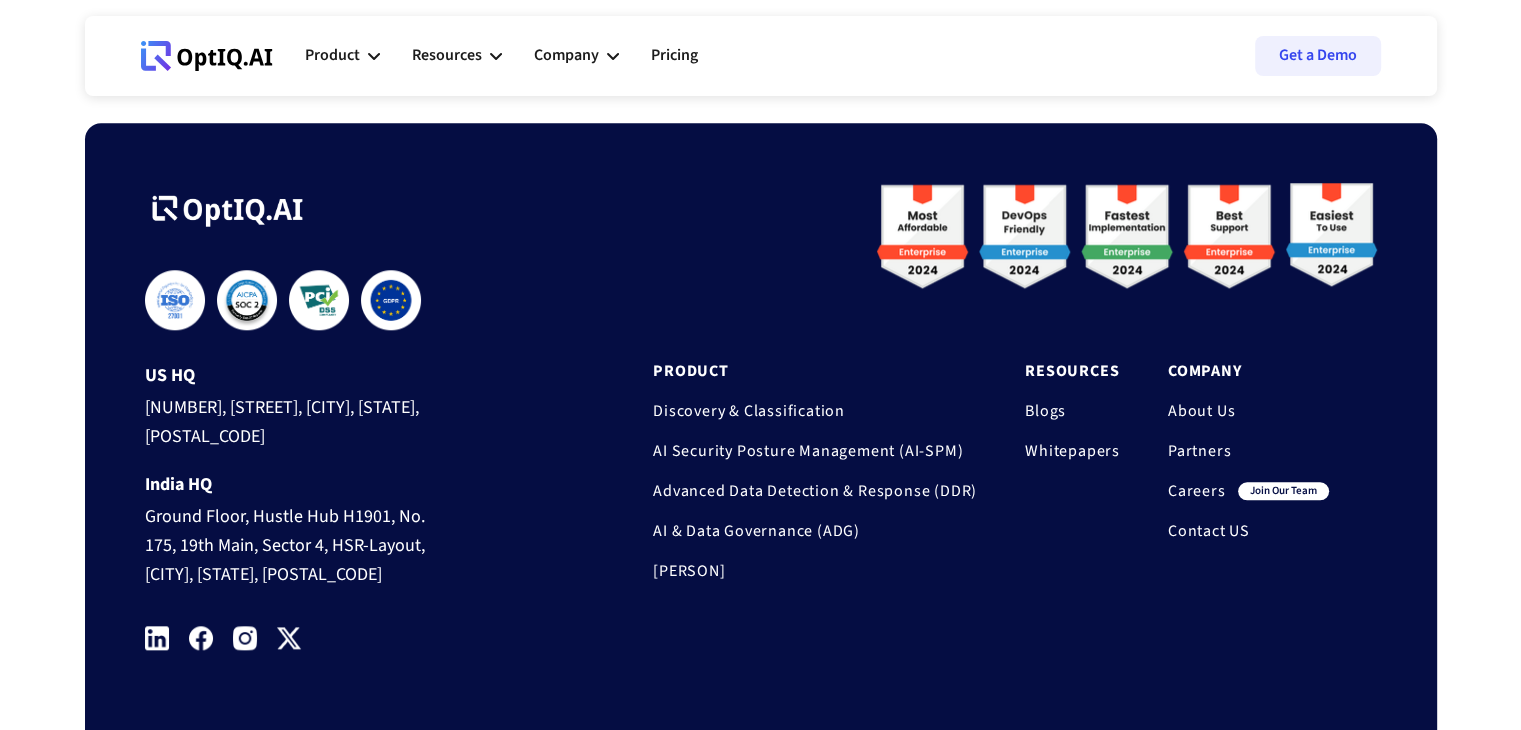 scroll, scrollTop: 2000, scrollLeft: 0, axis: vertical 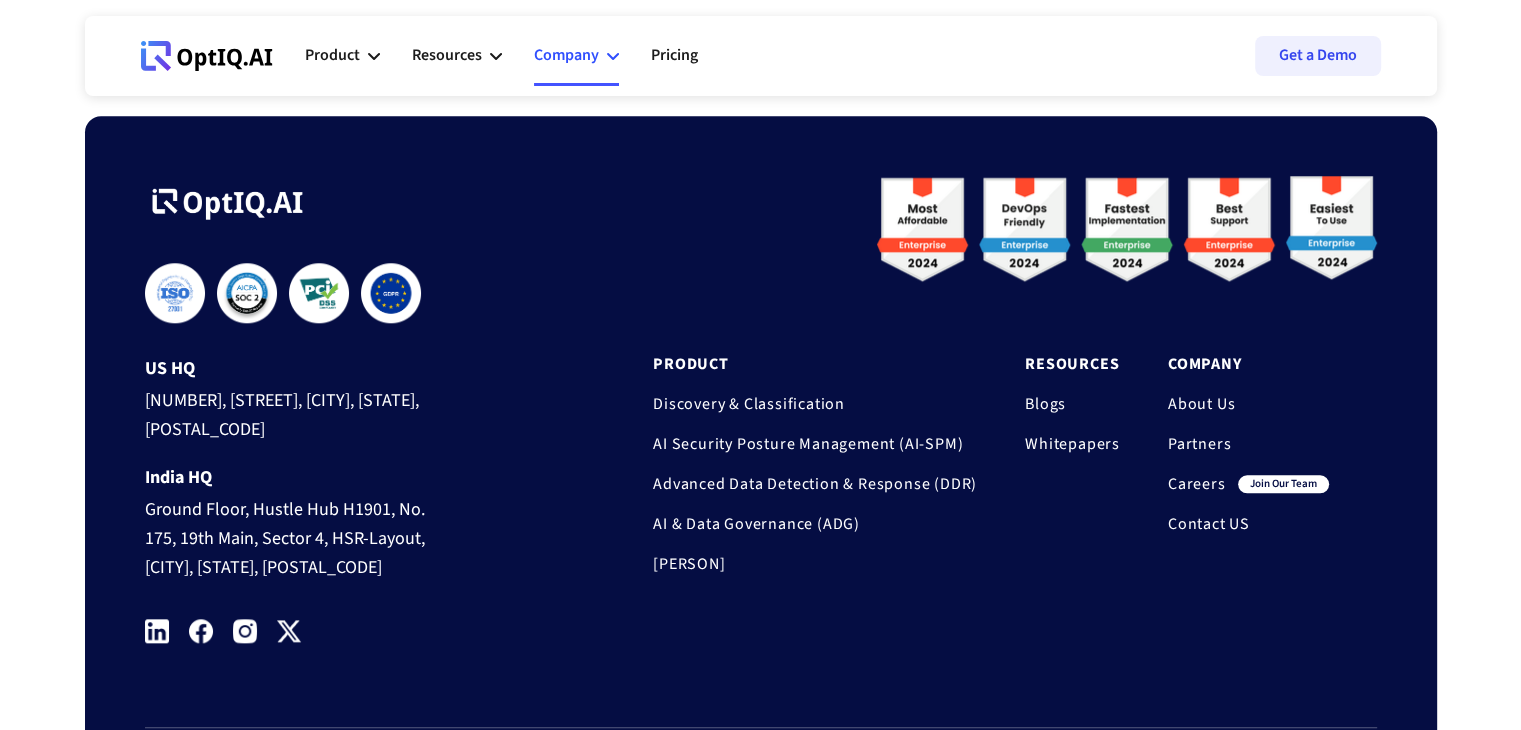 click on "Company" at bounding box center [566, 55] 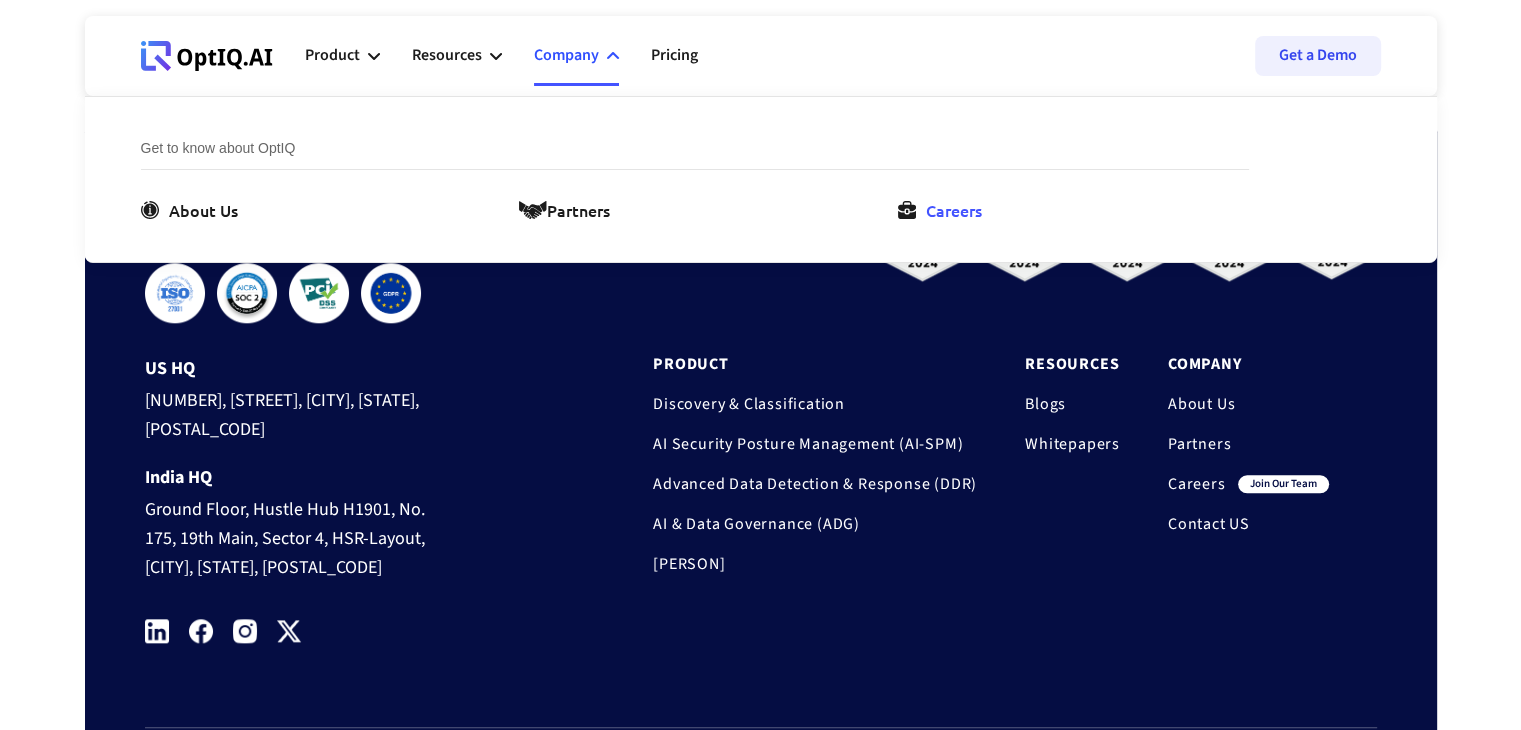 click on "Careers" at bounding box center (954, 210) 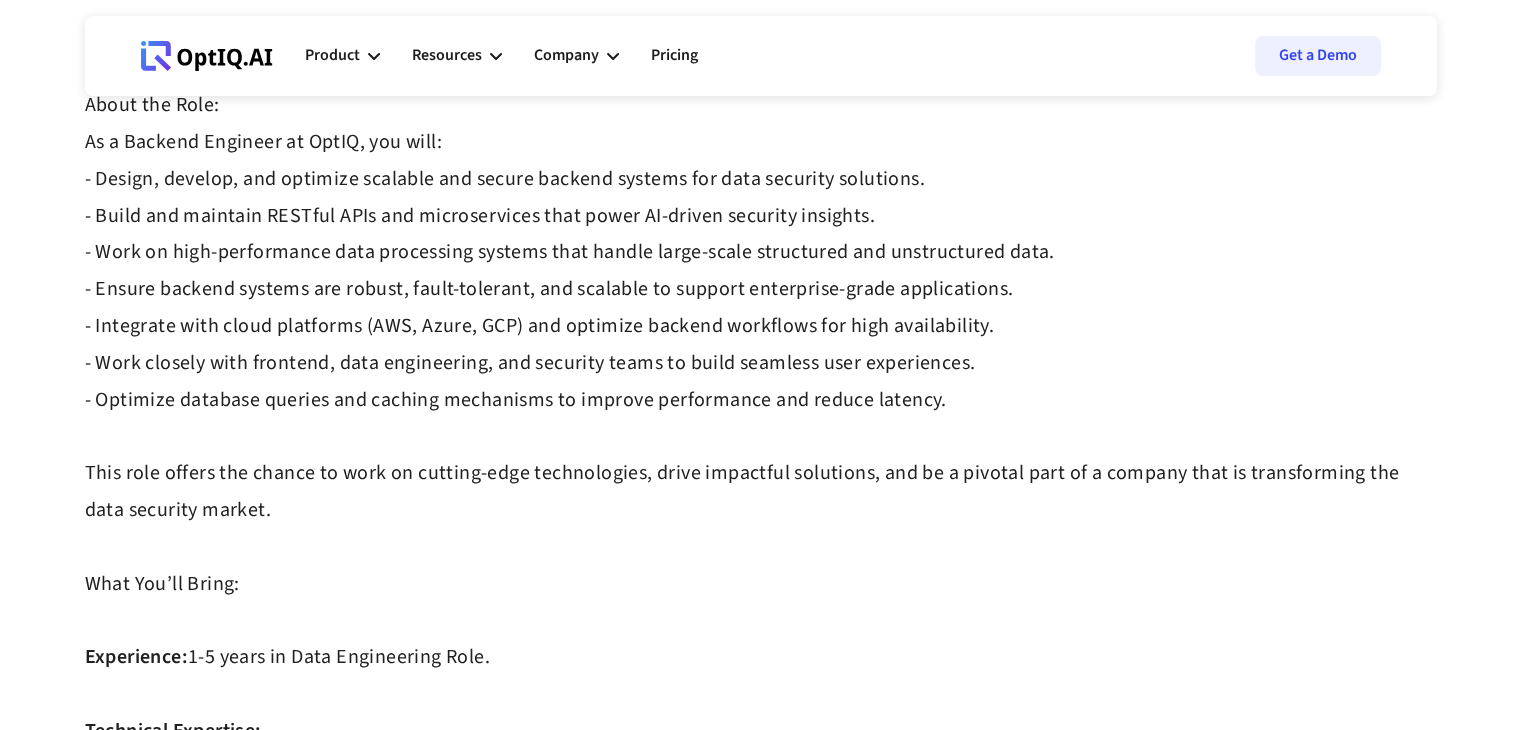 scroll, scrollTop: 600, scrollLeft: 0, axis: vertical 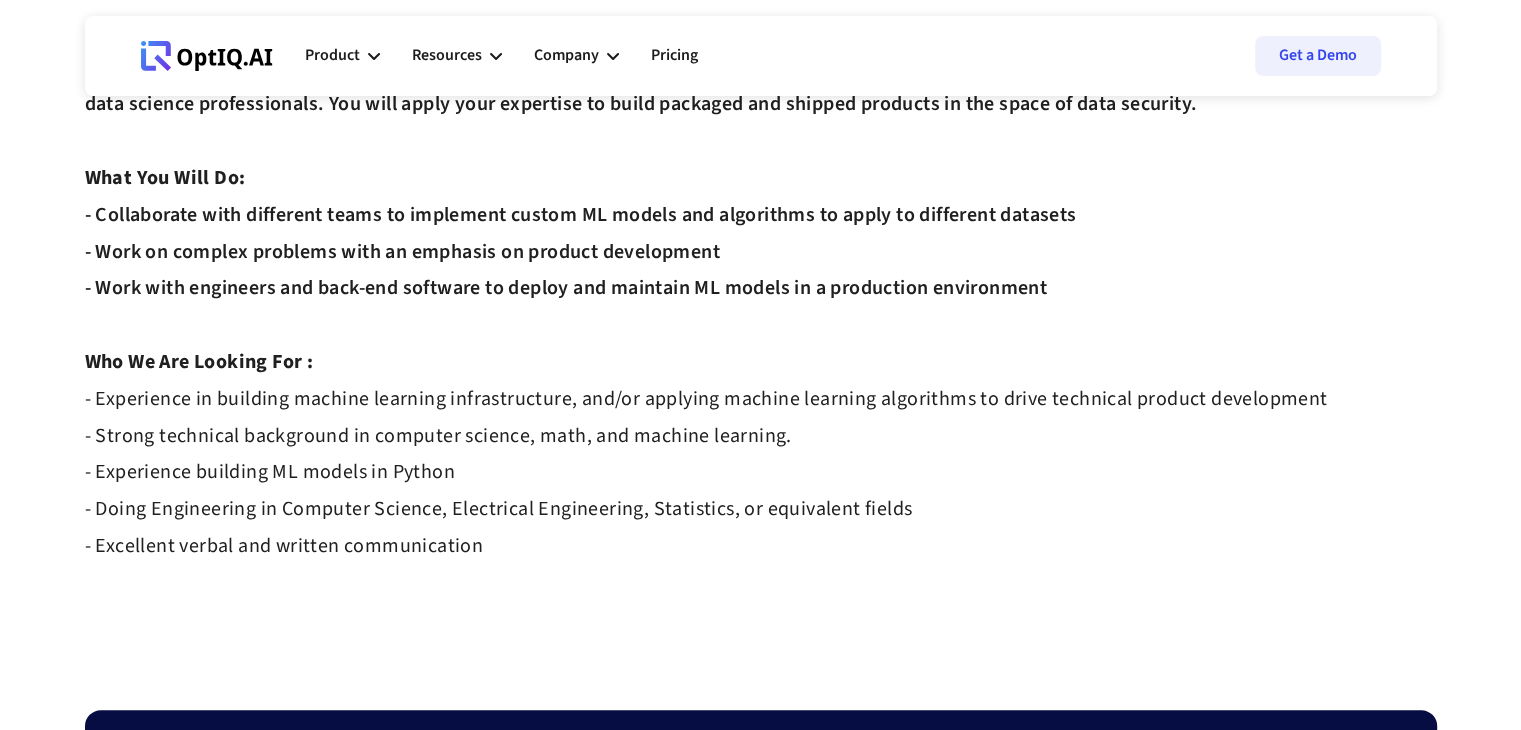 drag, startPoint x: 608, startPoint y: 433, endPoint x: 800, endPoint y: 437, distance: 192.04166 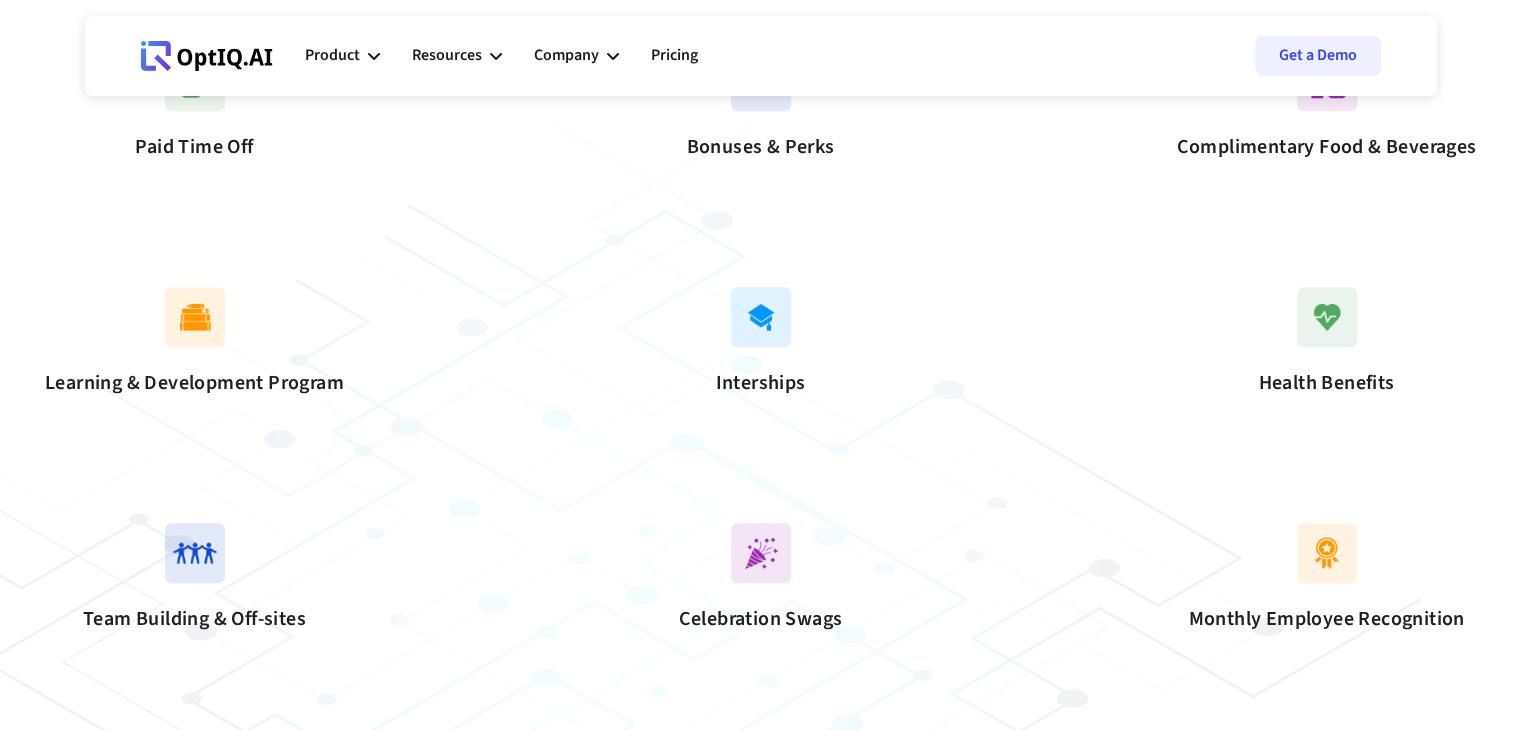scroll, scrollTop: 1755, scrollLeft: 0, axis: vertical 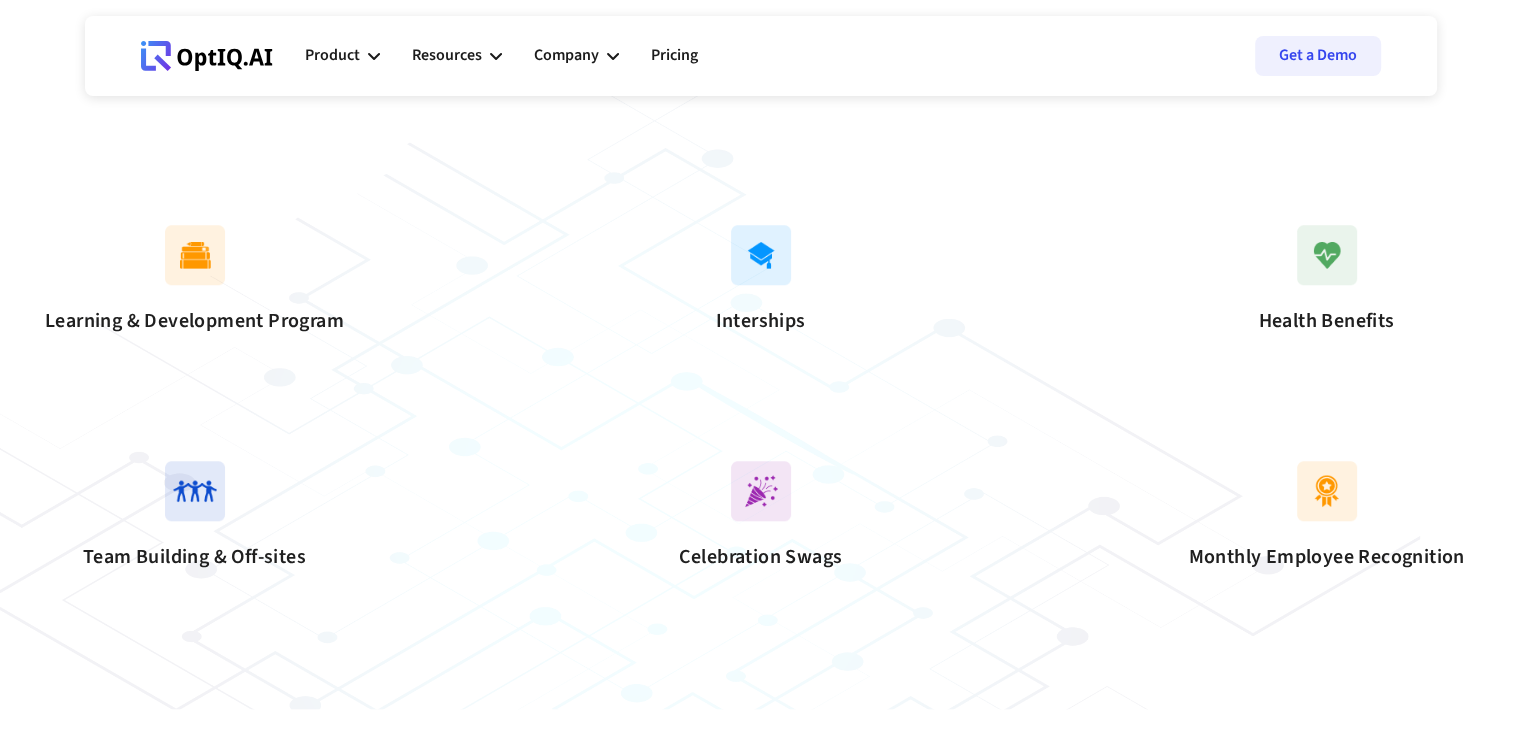 click at bounding box center (761, 255) 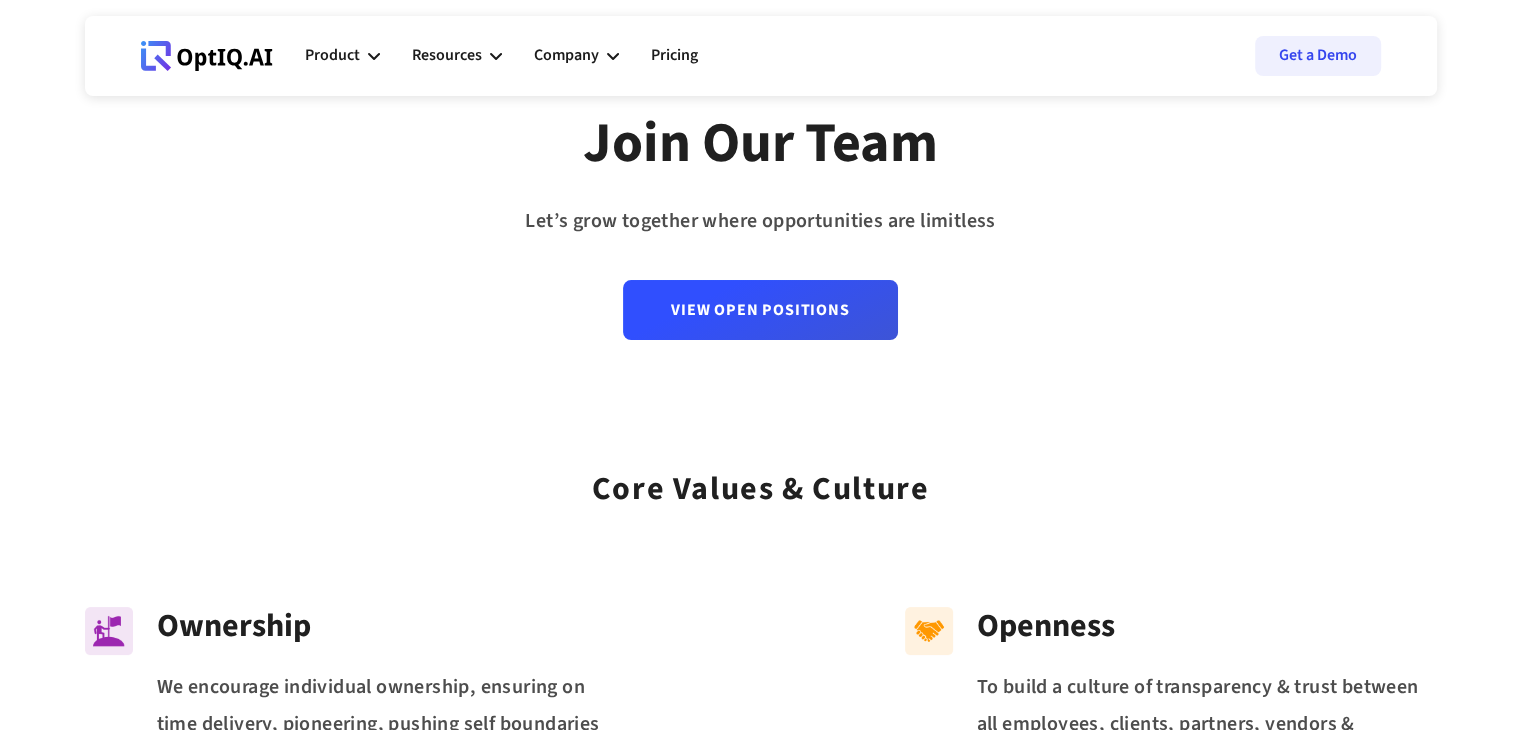 scroll, scrollTop: 0, scrollLeft: 0, axis: both 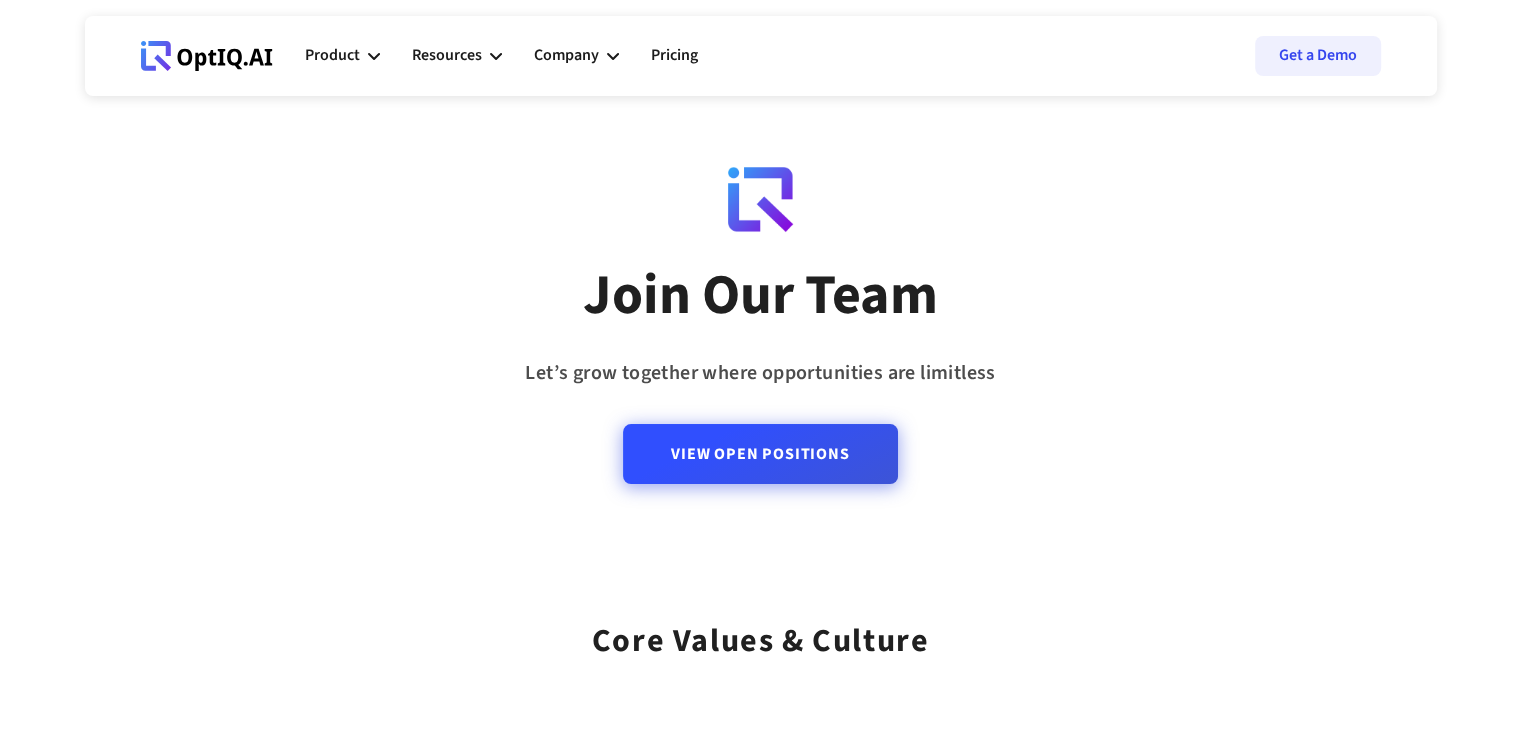 click on "View Open Positions" at bounding box center (760, 454) 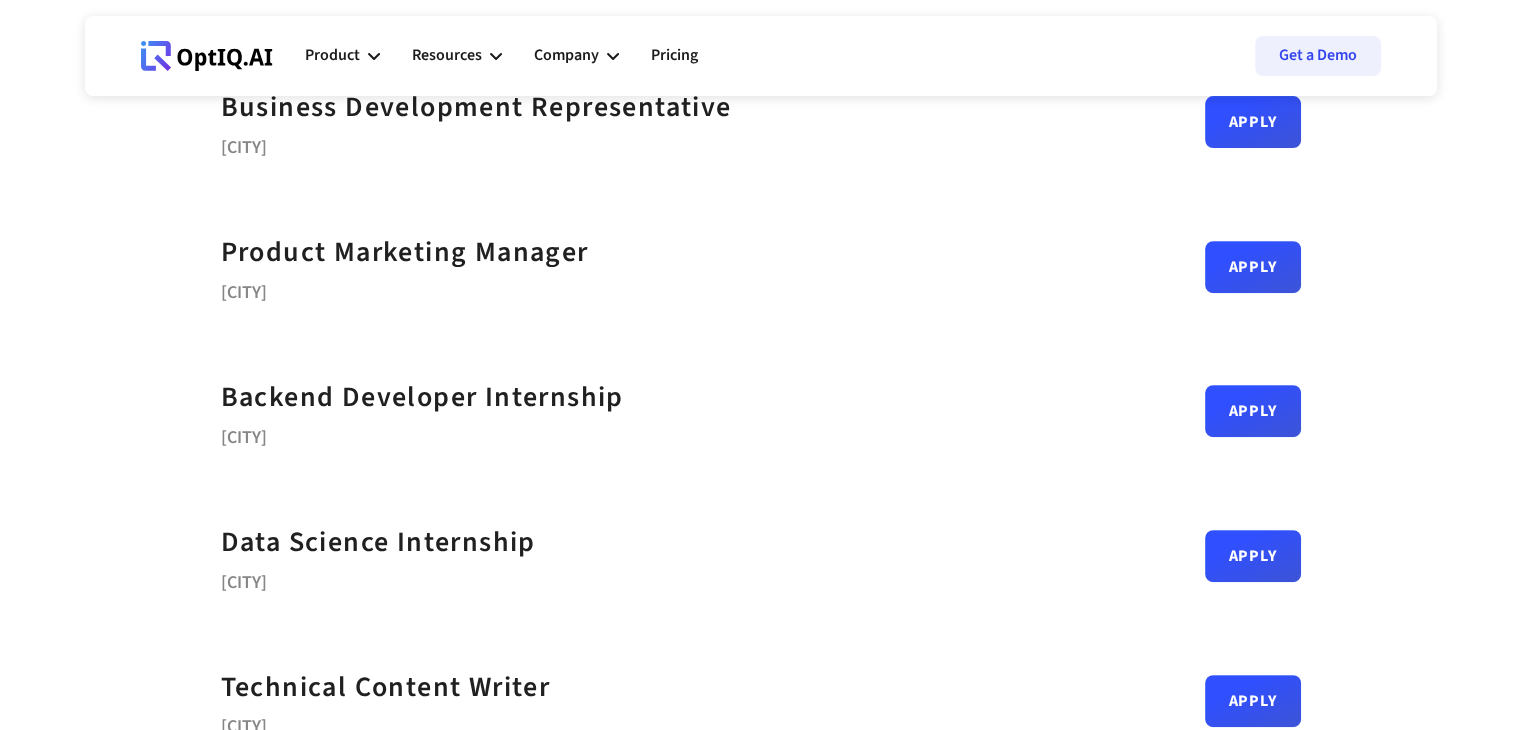 scroll, scrollTop: 800, scrollLeft: 0, axis: vertical 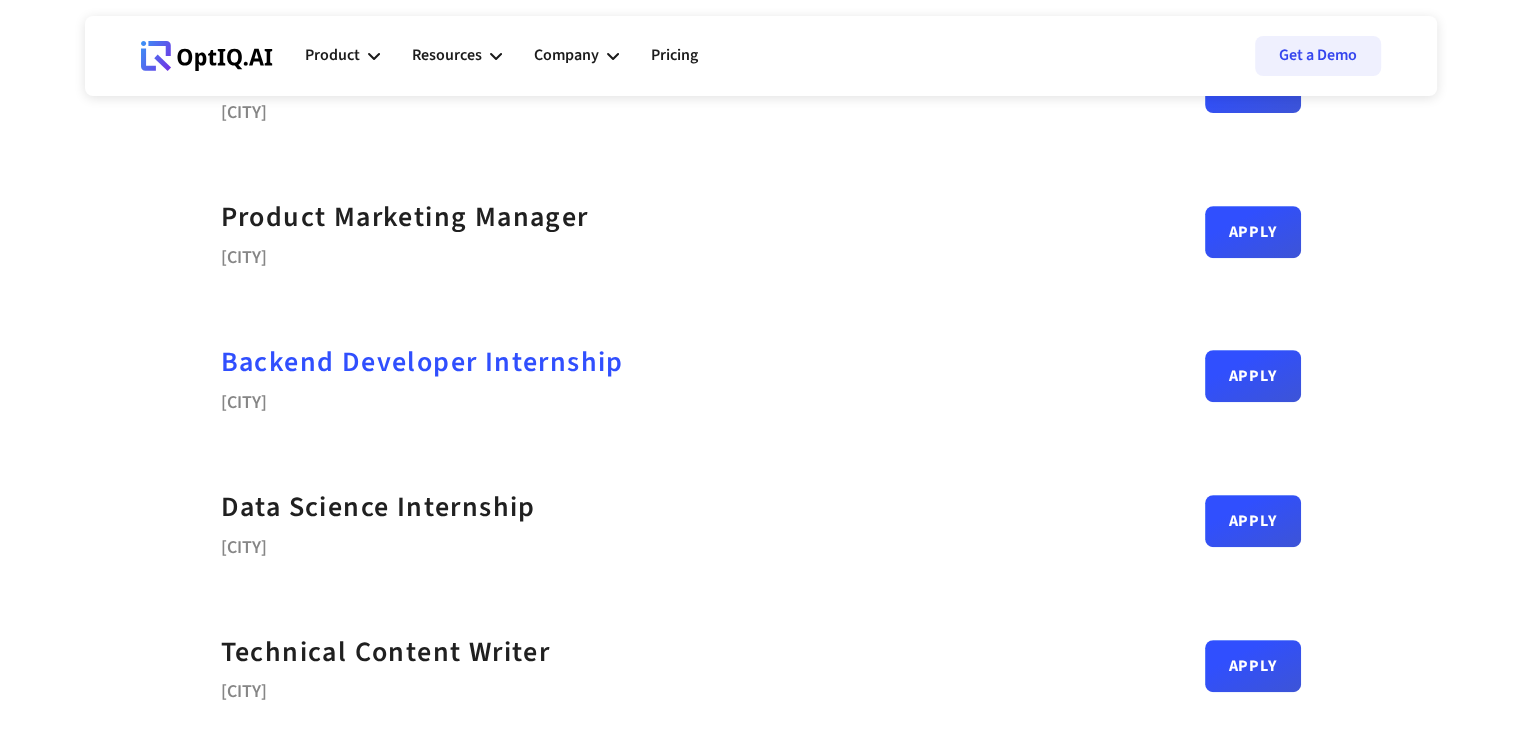 click on "Backend Developer Internship" at bounding box center (422, 362) 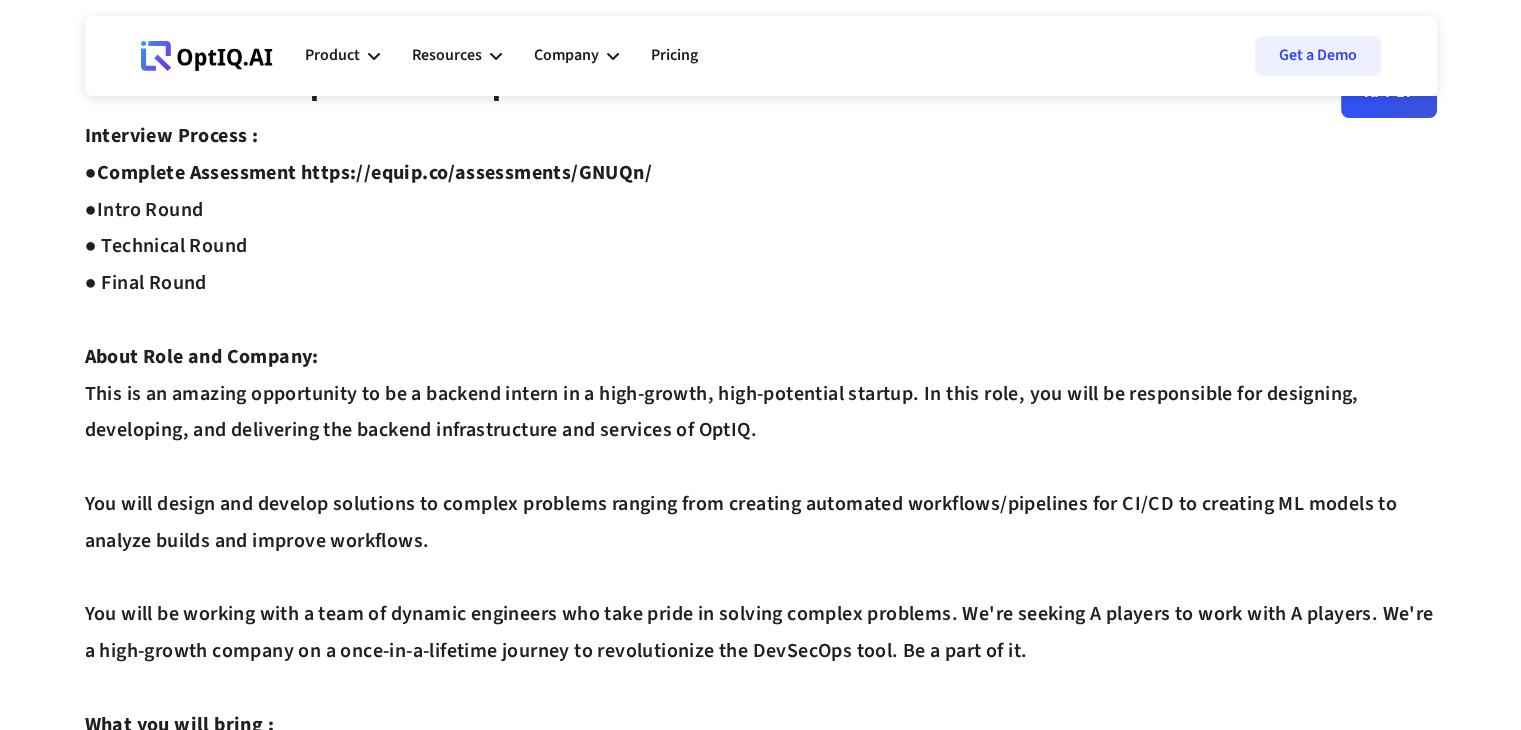 scroll, scrollTop: 0, scrollLeft: 0, axis: both 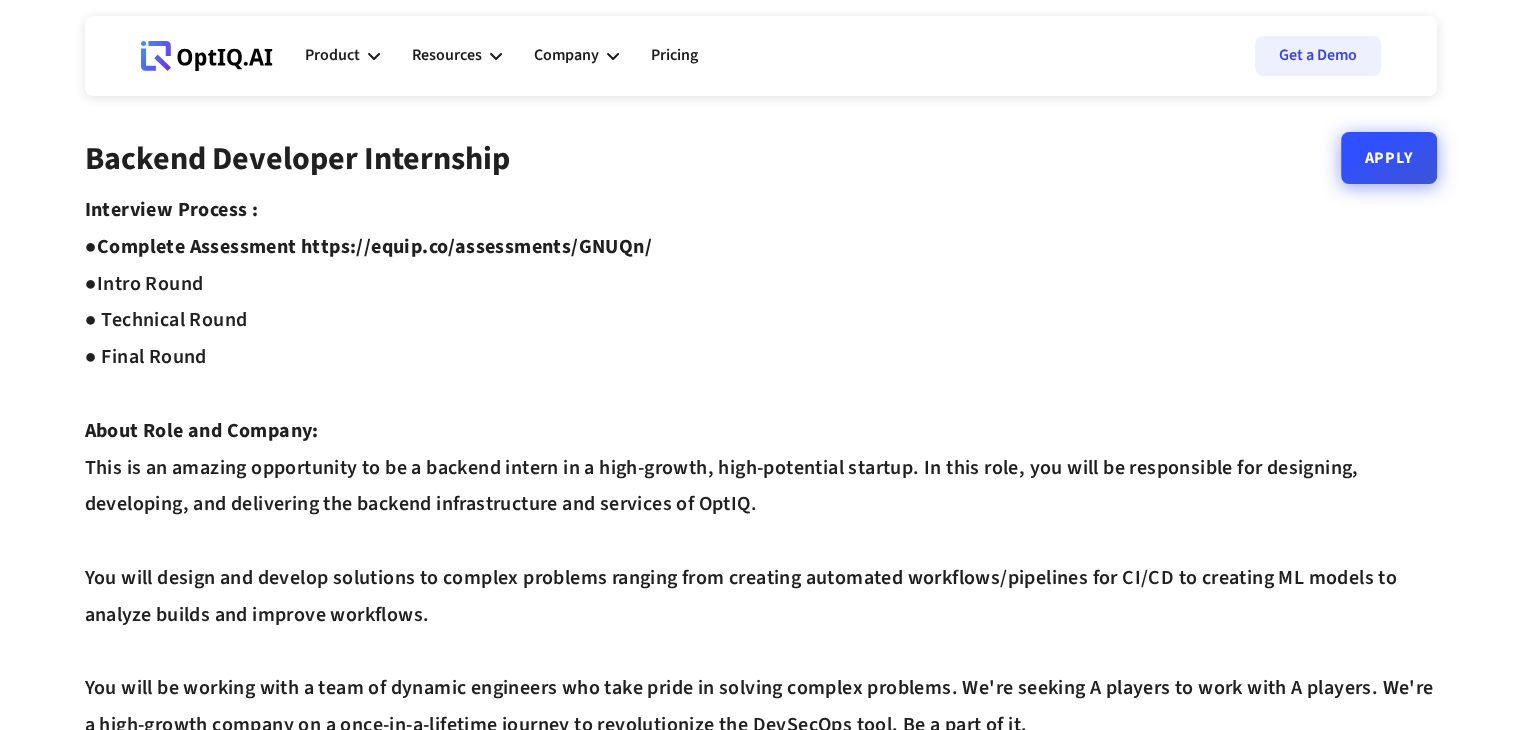 click on "Apply" at bounding box center [1389, 158] 